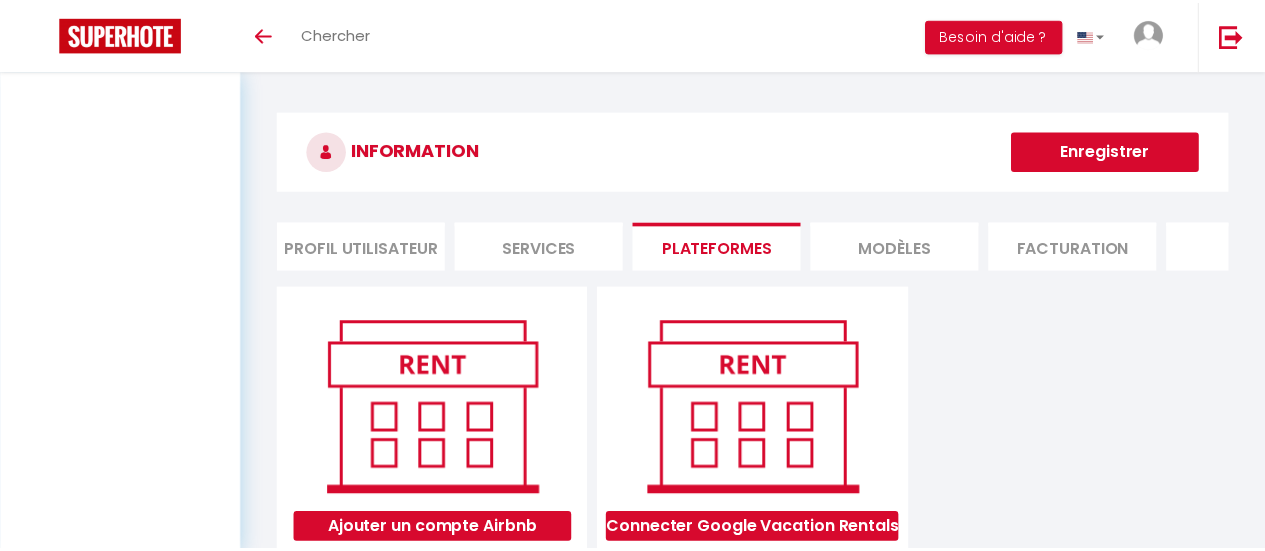 scroll, scrollTop: 0, scrollLeft: 0, axis: both 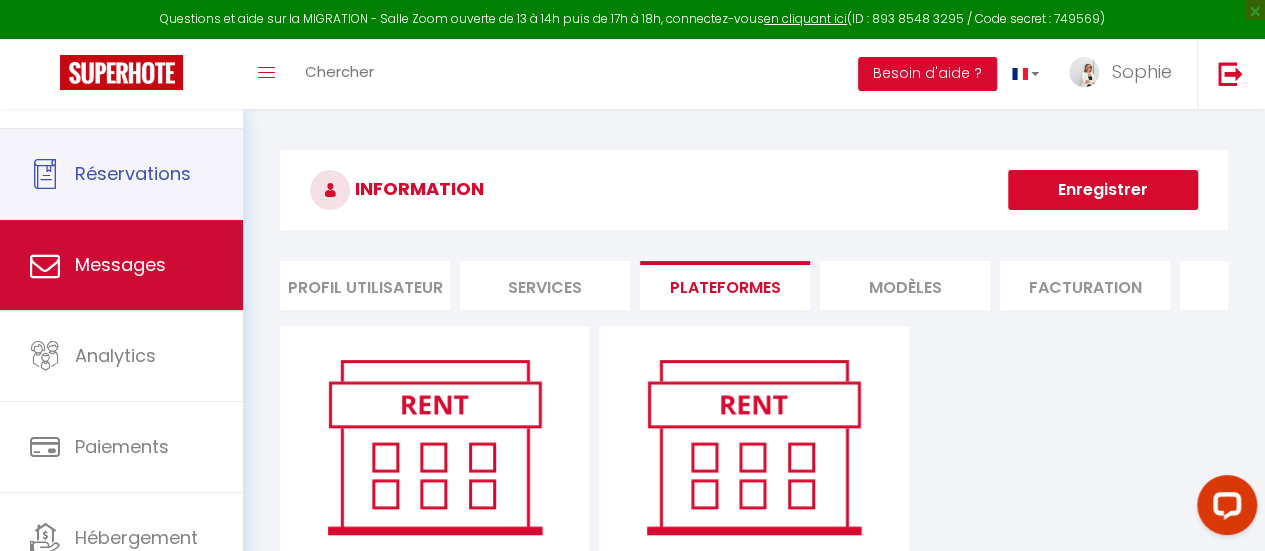 select on "68503" 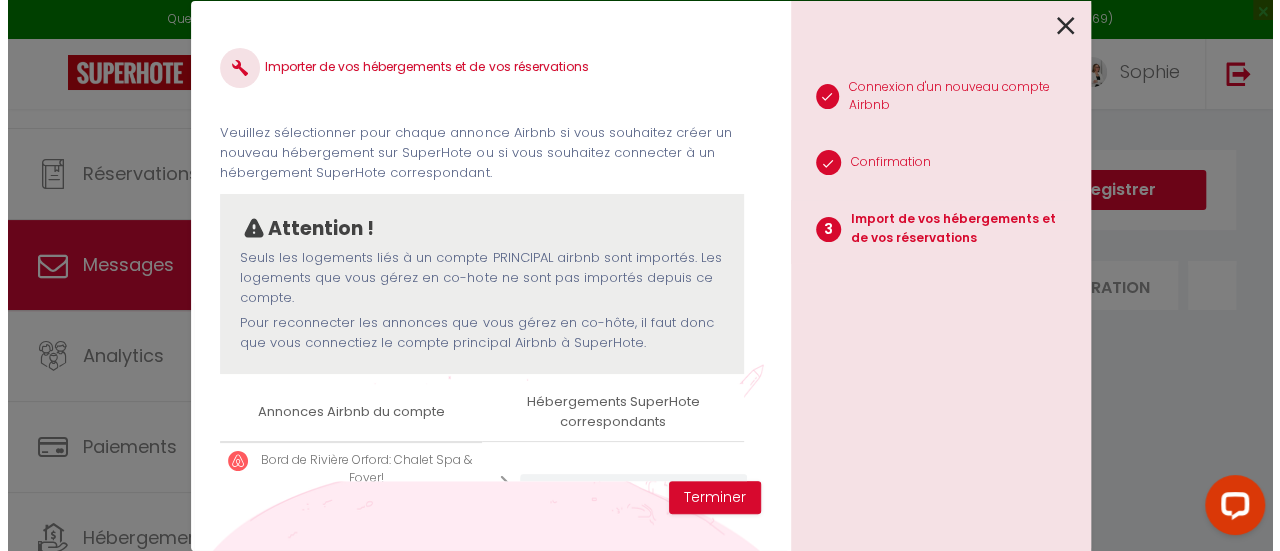 scroll, scrollTop: 150, scrollLeft: 0, axis: vertical 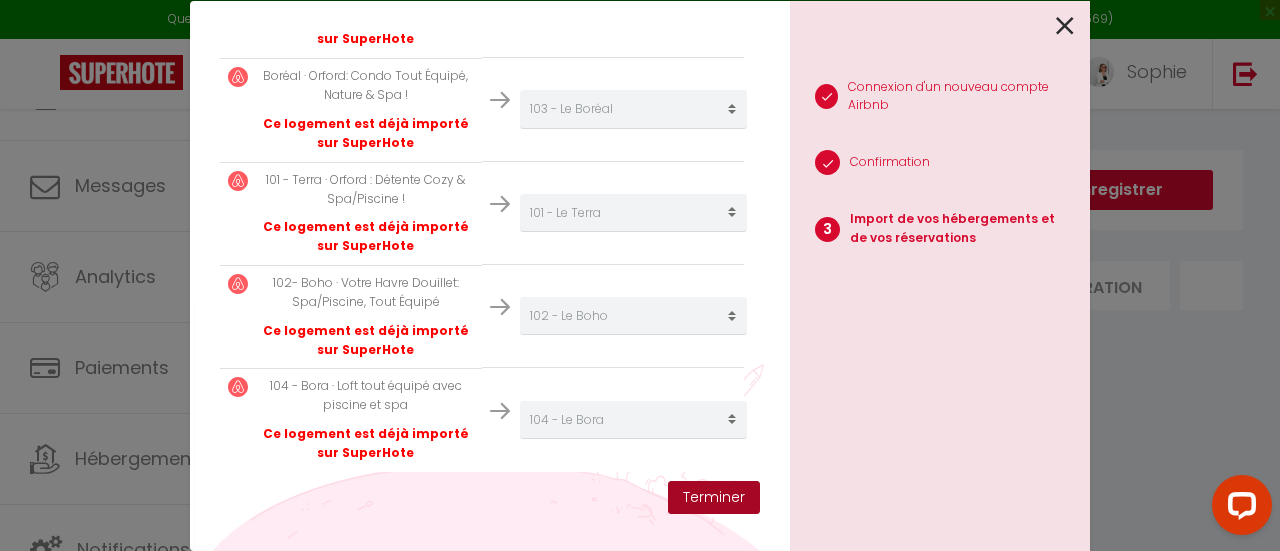 click on "Terminer" at bounding box center (714, 498) 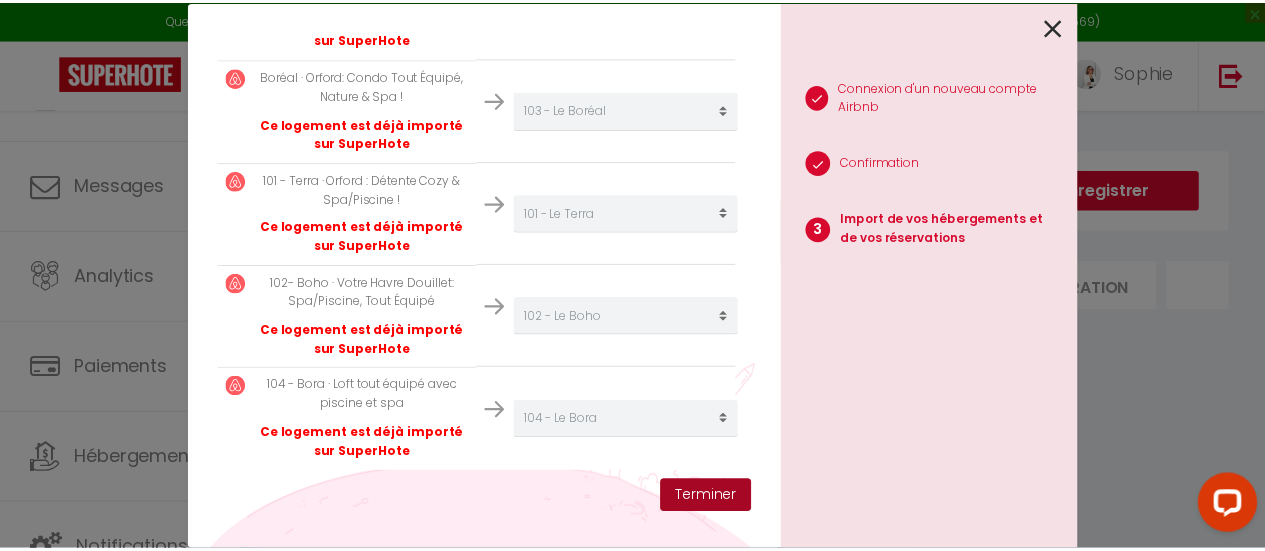 scroll, scrollTop: 640, scrollLeft: 0, axis: vertical 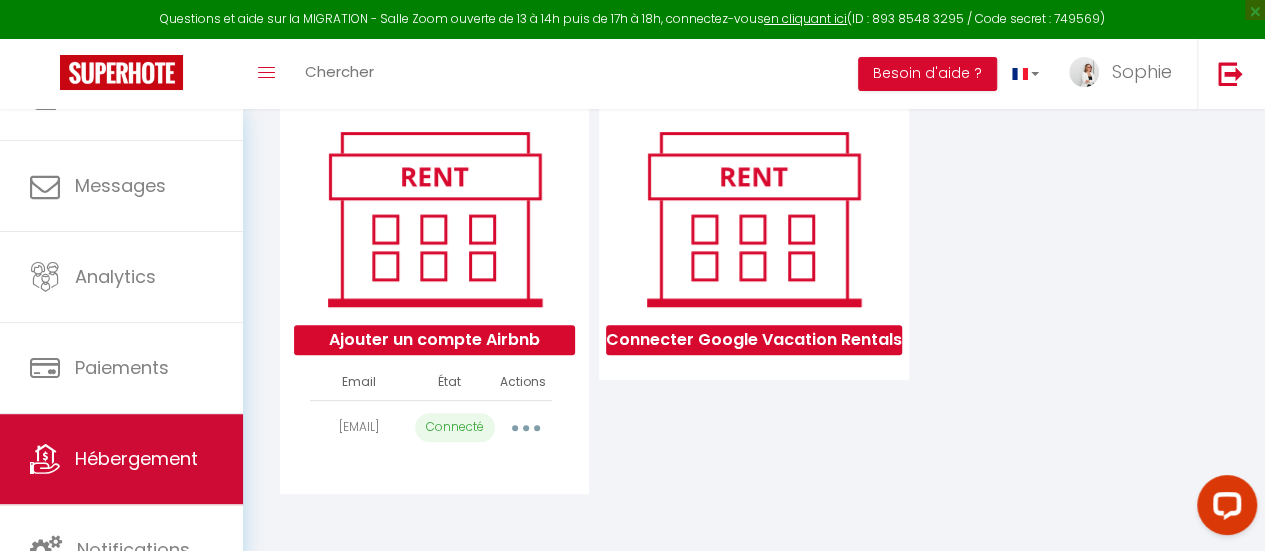 click on "Hébergement" at bounding box center (136, 458) 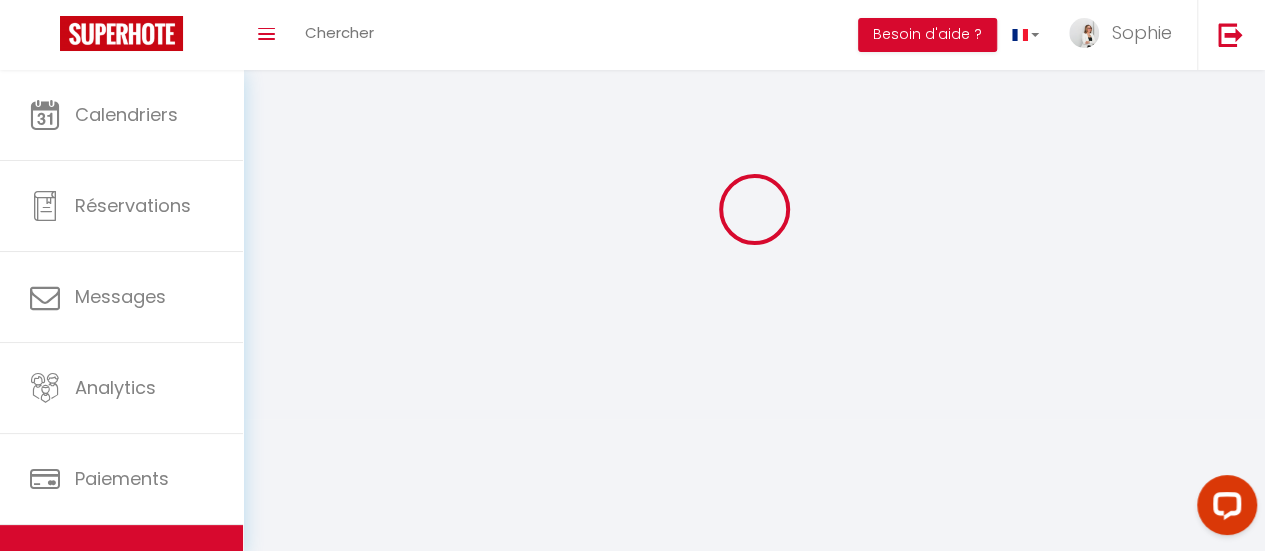scroll, scrollTop: 0, scrollLeft: 0, axis: both 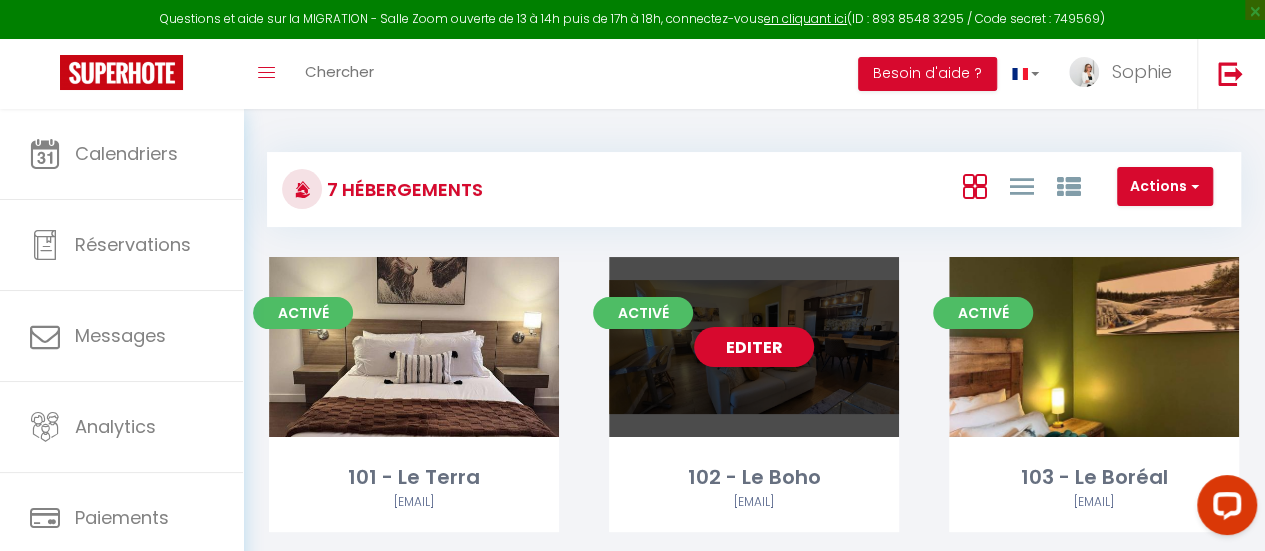 click on "Editer" at bounding box center (754, 347) 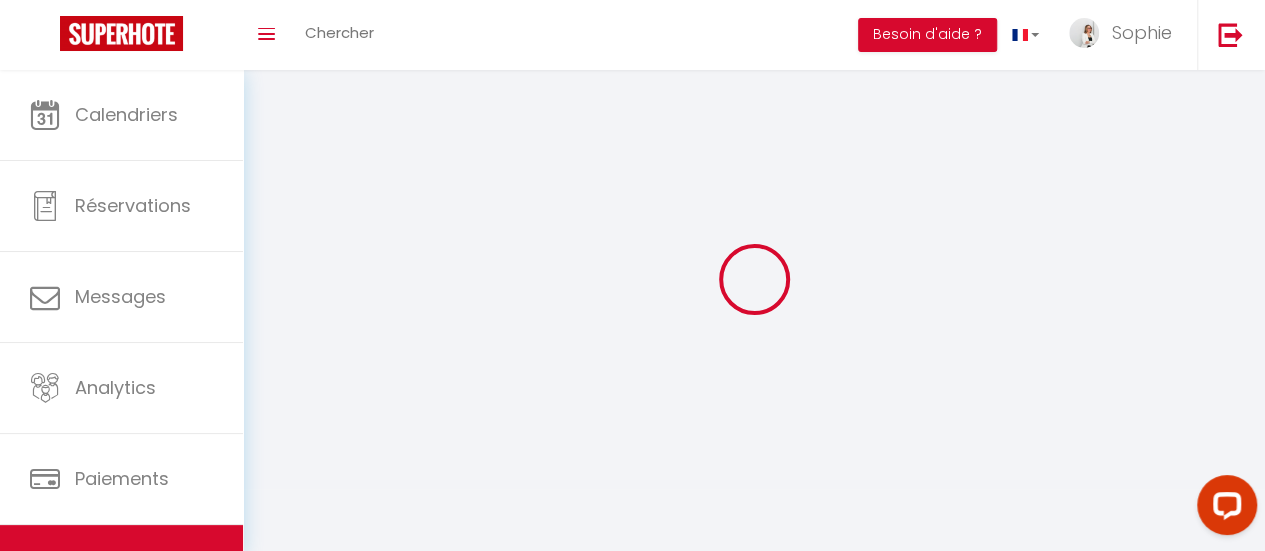 select on "28" 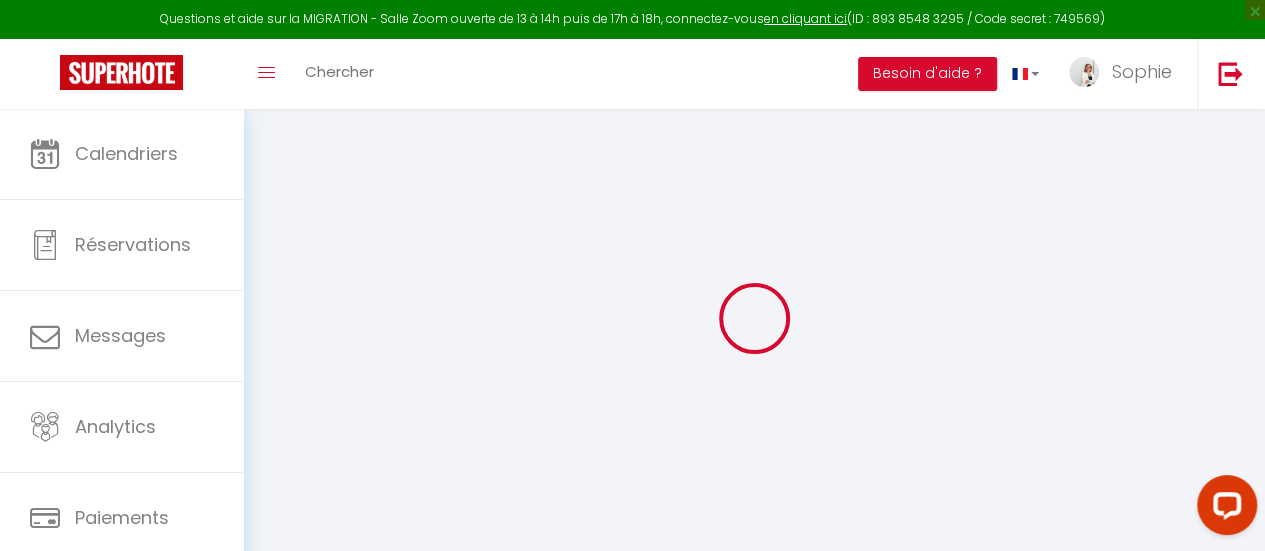 select 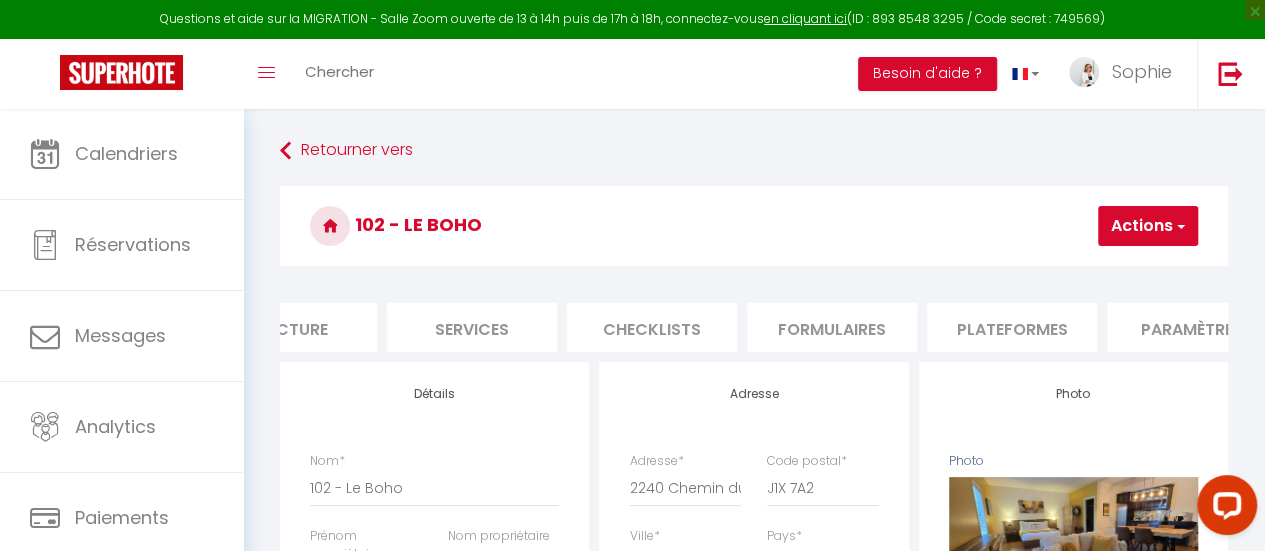 scroll, scrollTop: 0, scrollLeft: 510, axis: horizontal 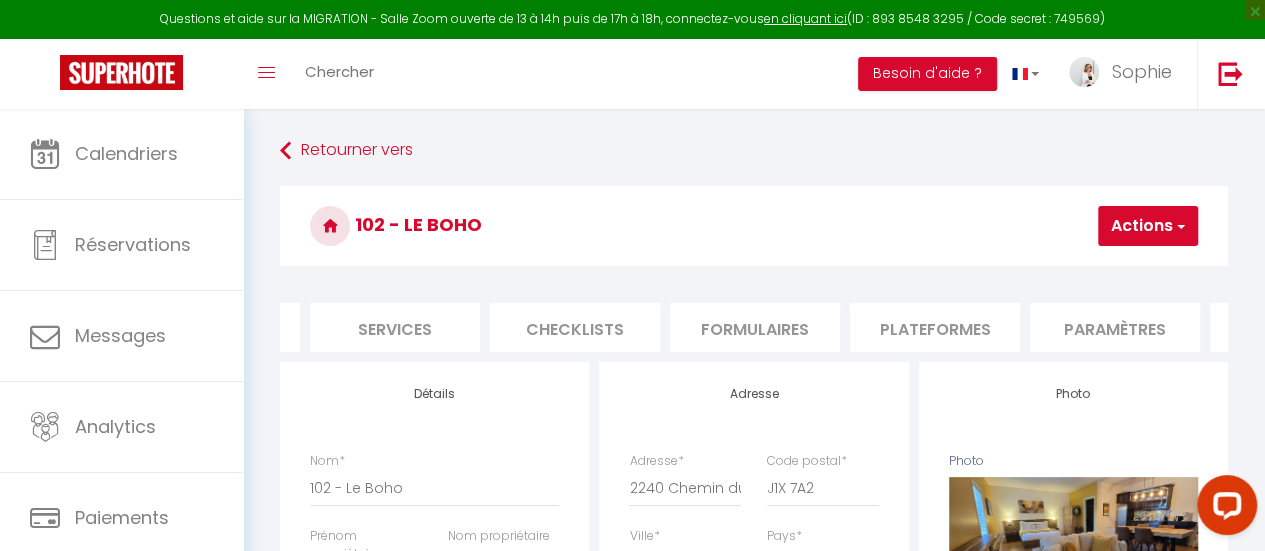 click on "Plateformes" at bounding box center [935, 327] 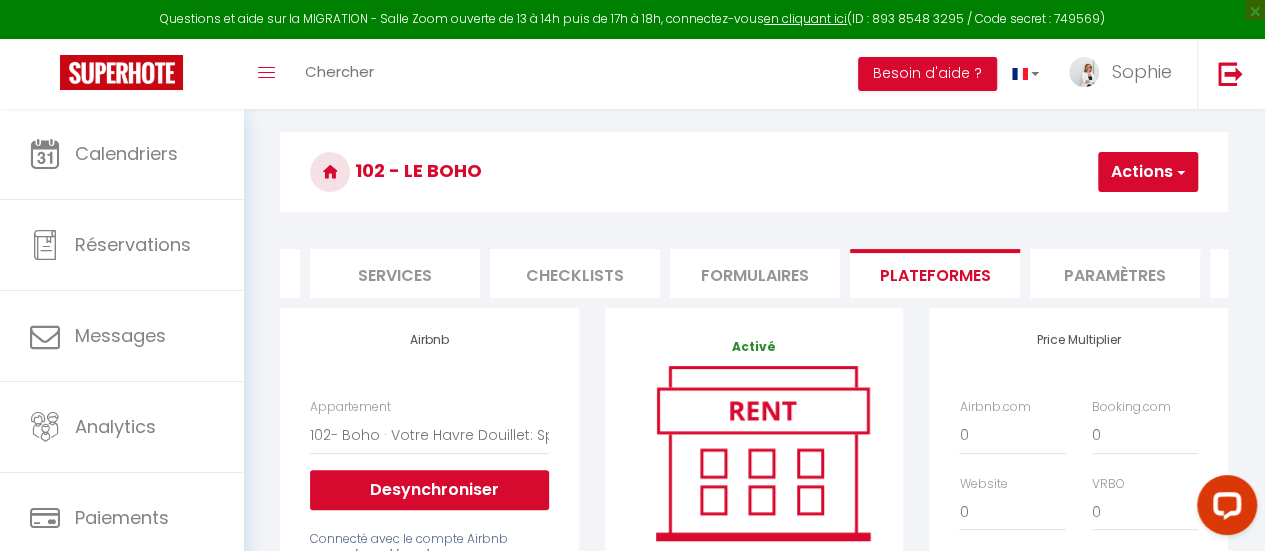 scroll, scrollTop: 100, scrollLeft: 0, axis: vertical 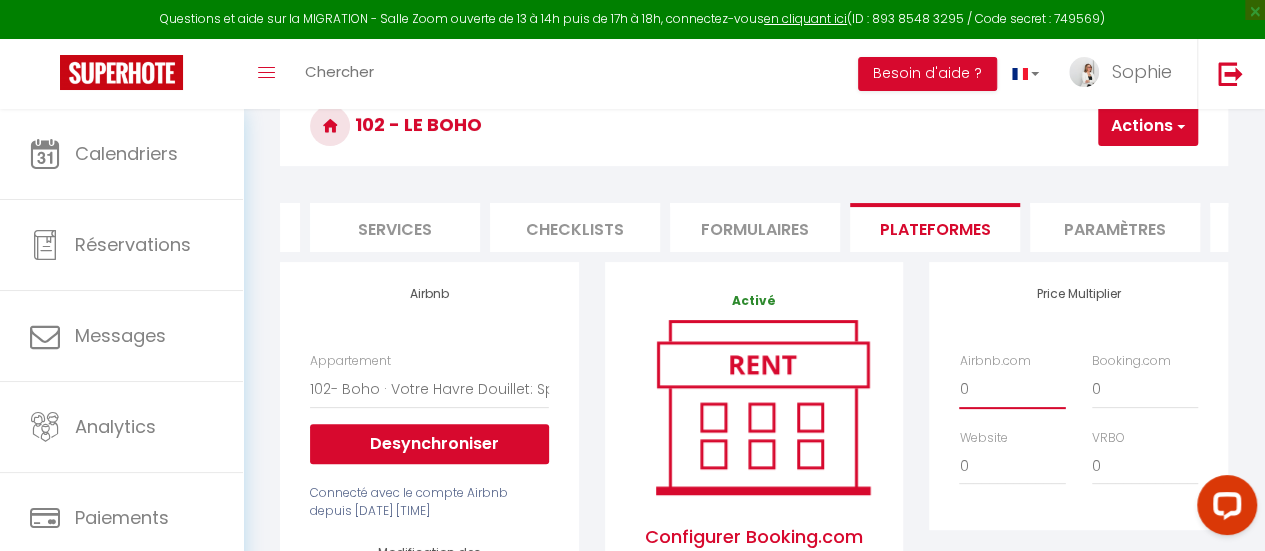 click on "0
+ 1 %
+ 2 %
+ 3 %
+ 4 %
+ 5 %
+ 6 %
+ 7 %
+ 8 %
+ 9 %" at bounding box center [1012, 389] 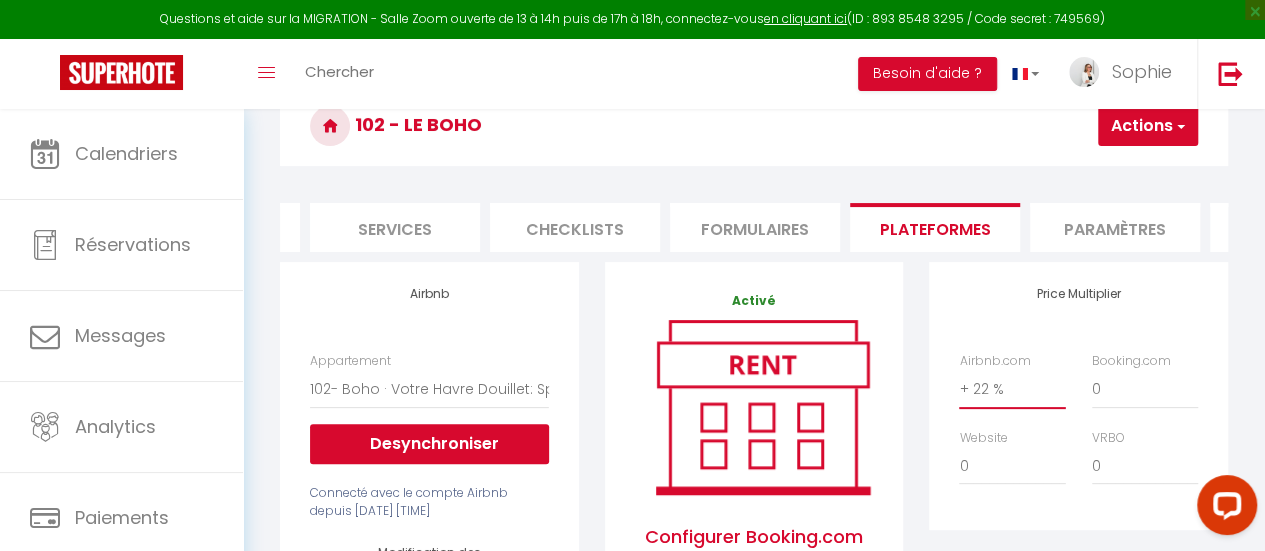 click on "0
+ 1 %
+ 2 %
+ 3 %
+ 4 %
+ 5 %
+ 6 %
+ 7 %
+ 8 %
+ 9 %" at bounding box center (1012, 389) 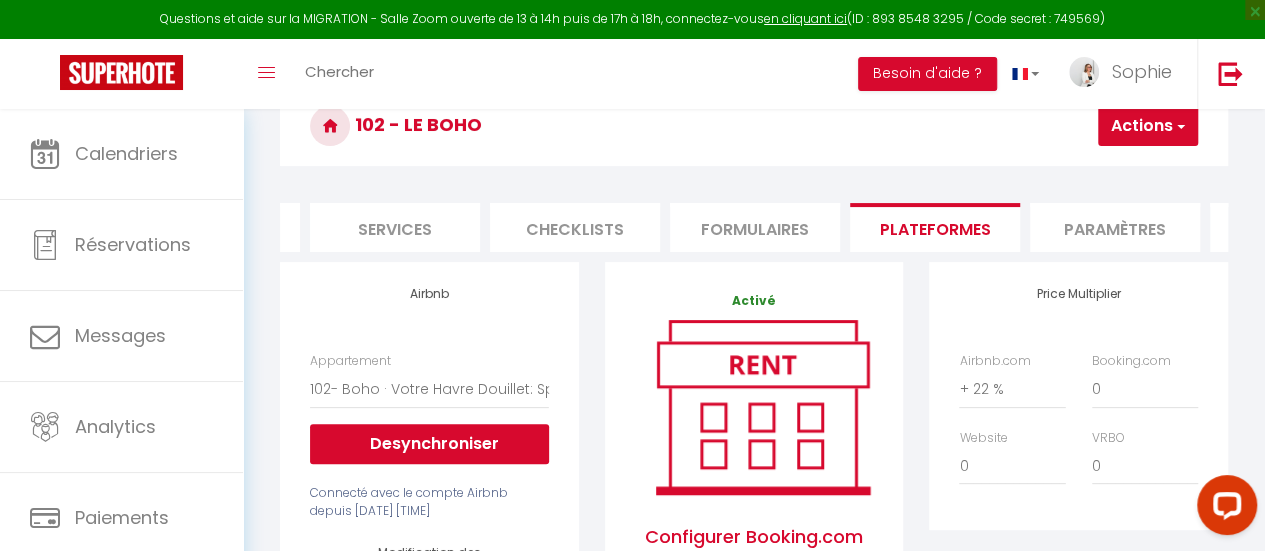 click on "Actions" at bounding box center [1148, 126] 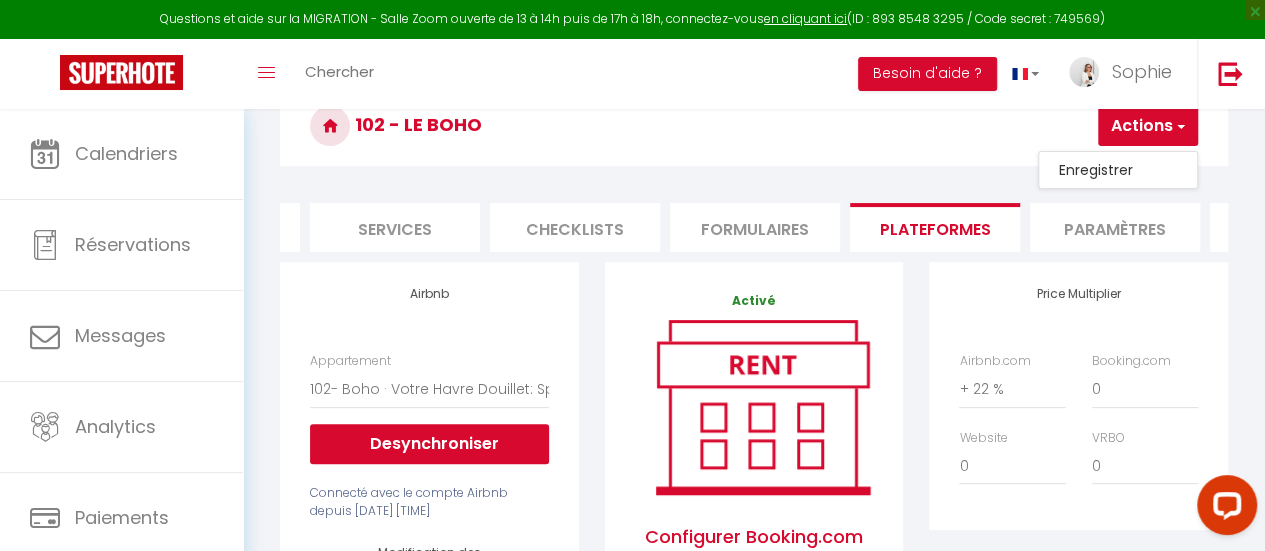 click on "Enregistrer" at bounding box center [1118, 170] 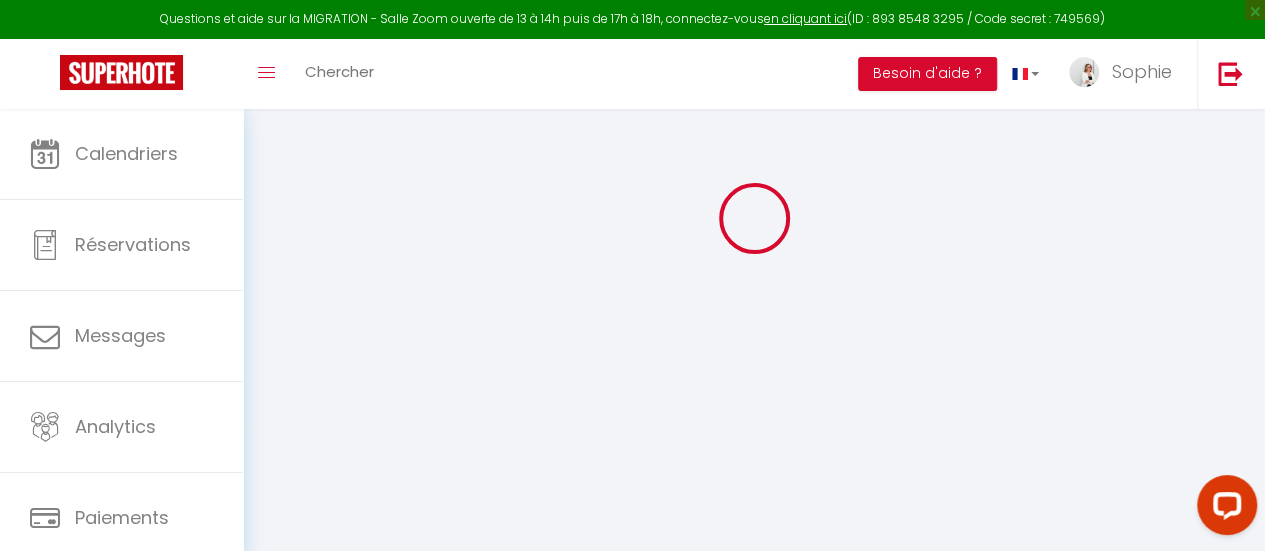 select 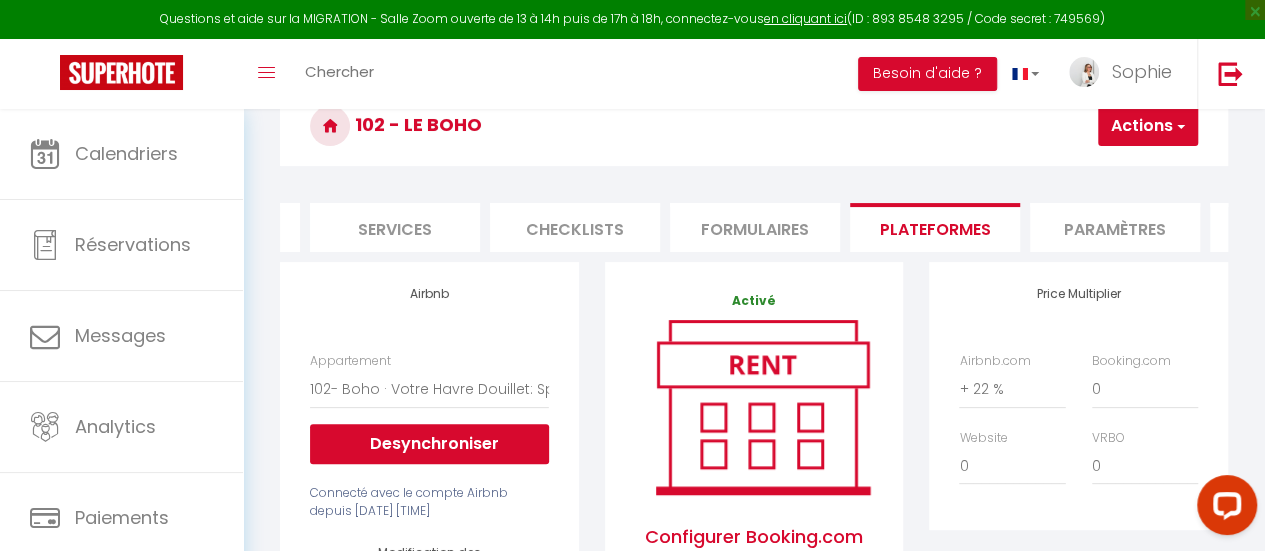 click at bounding box center [1179, 126] 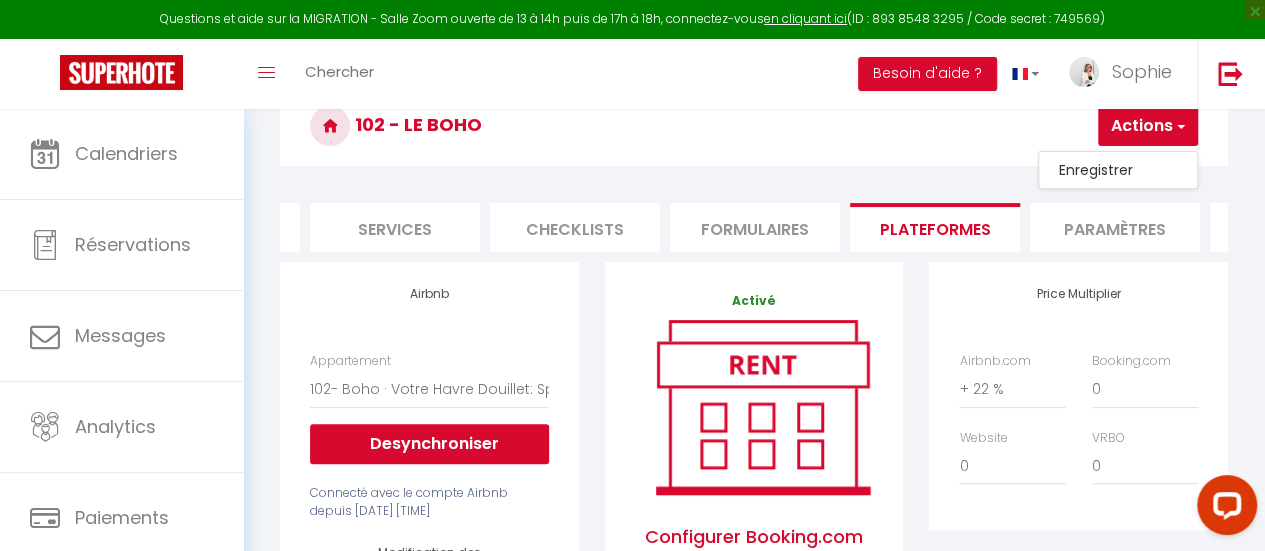 click on "Enregistrer" at bounding box center (1118, 170) 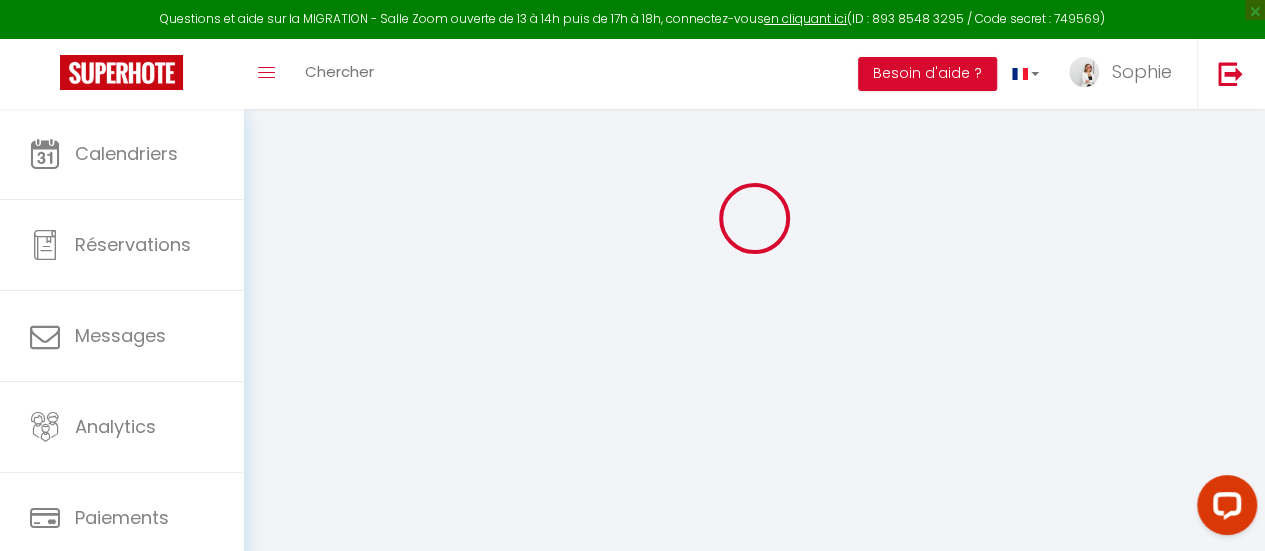 select 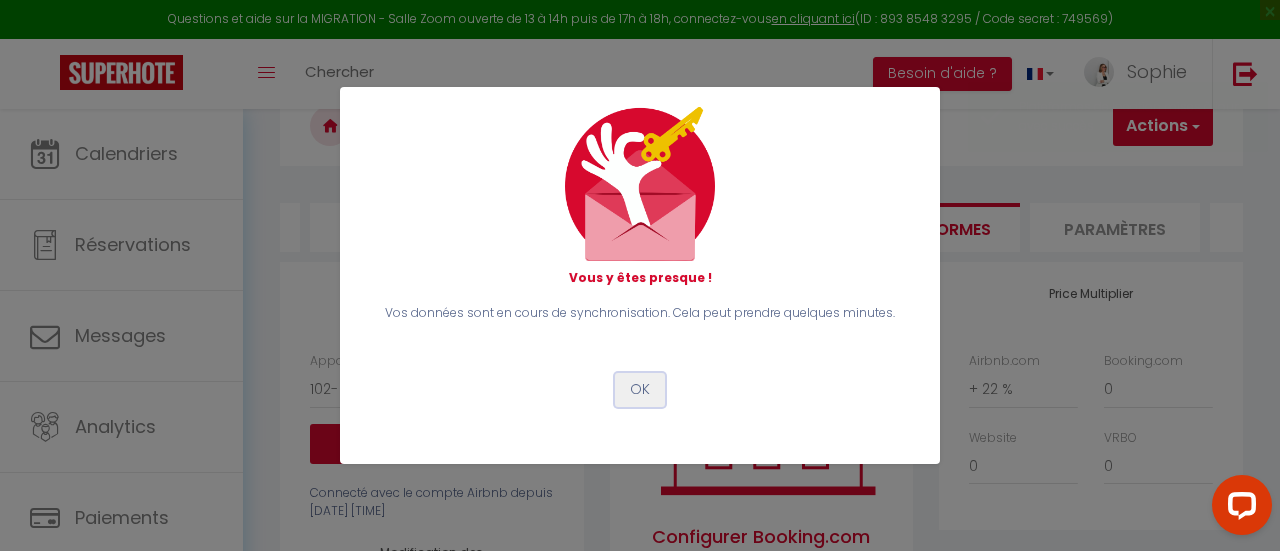click on "OK" at bounding box center (640, 390) 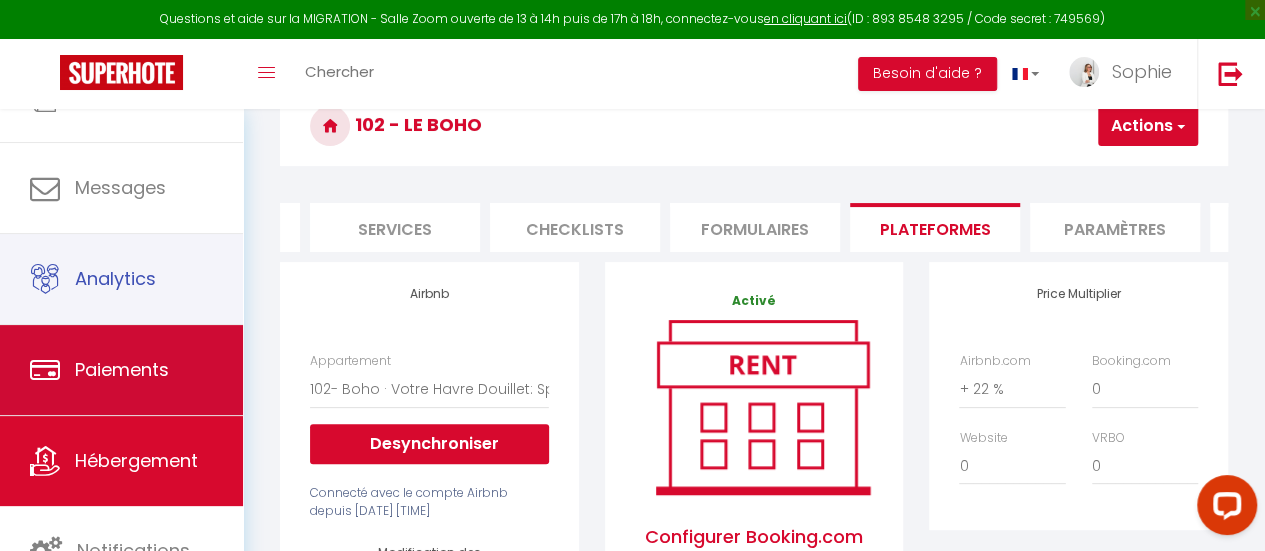 scroll, scrollTop: 149, scrollLeft: 0, axis: vertical 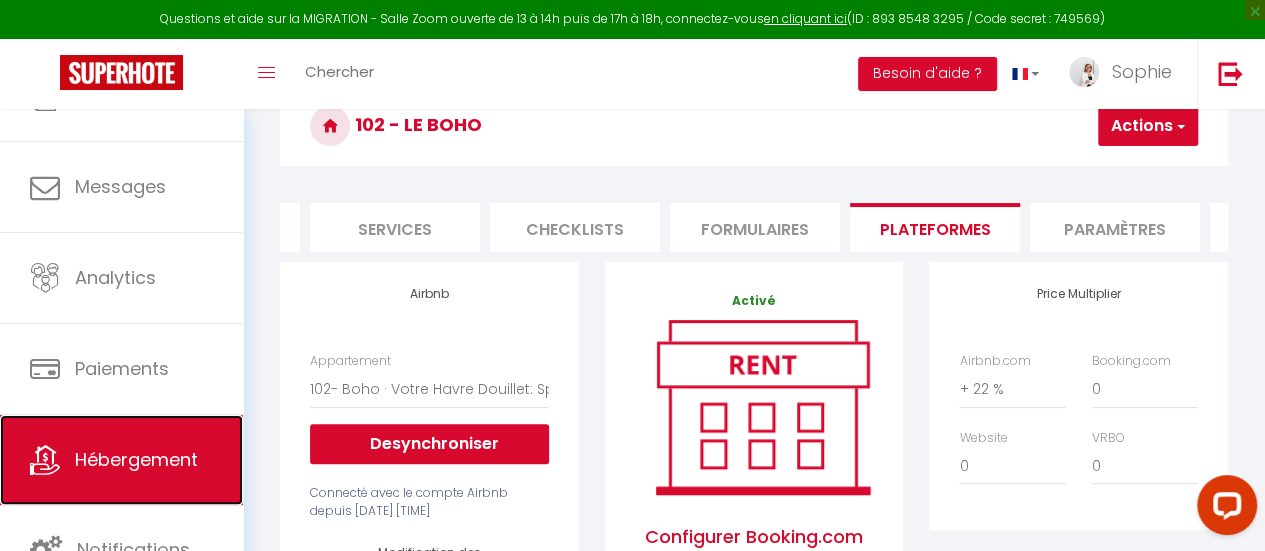click on "Hébergement" at bounding box center (136, 459) 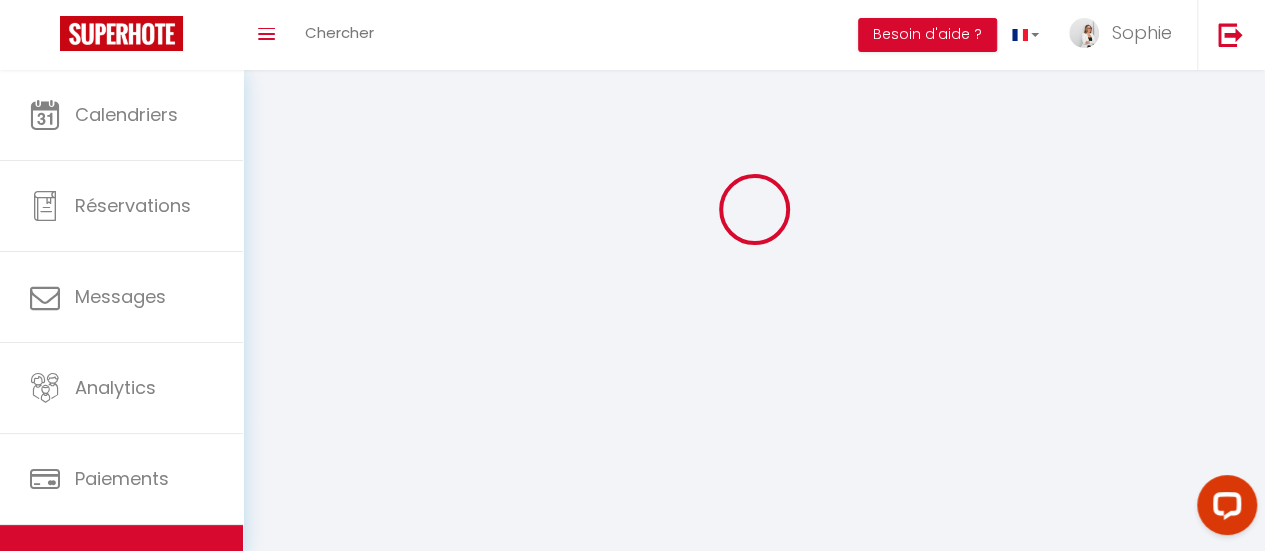 scroll, scrollTop: 0, scrollLeft: 0, axis: both 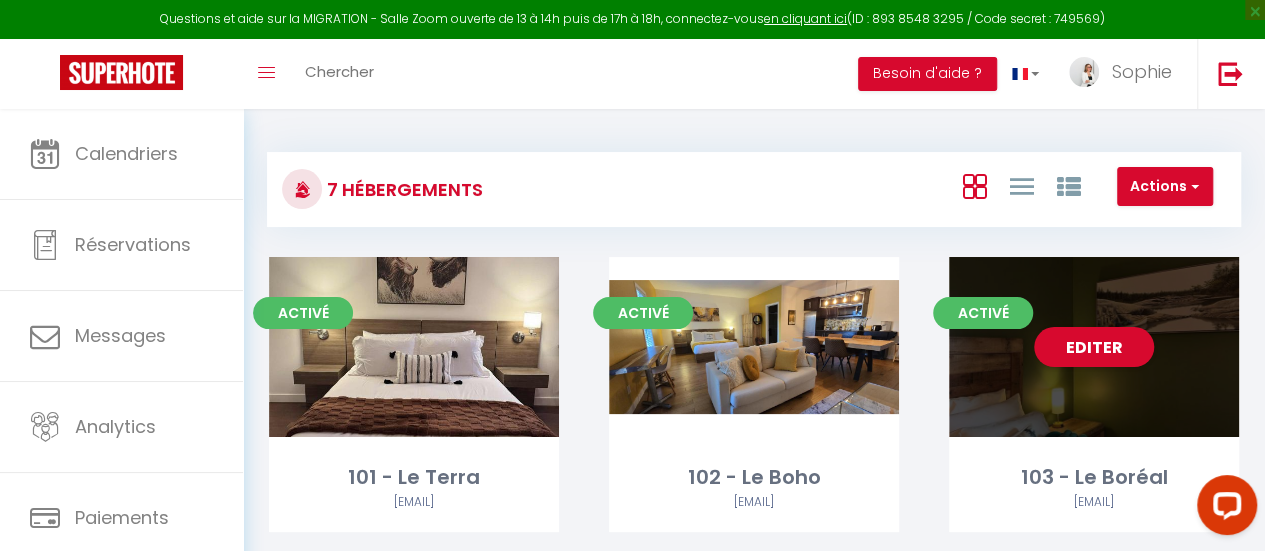click on "Editer" at bounding box center [1094, 347] 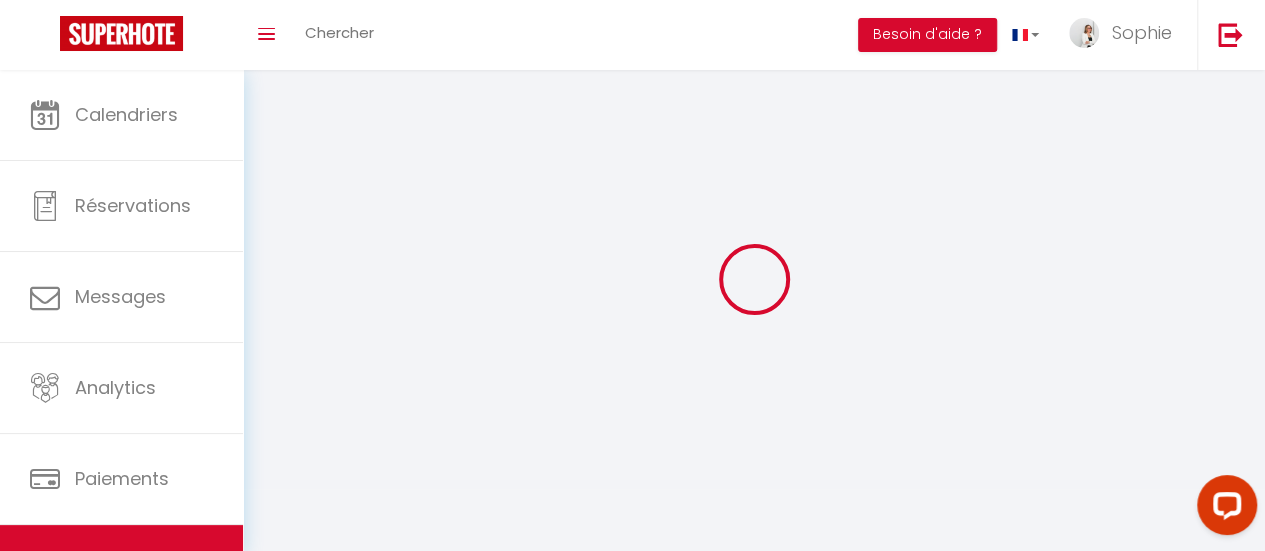 select 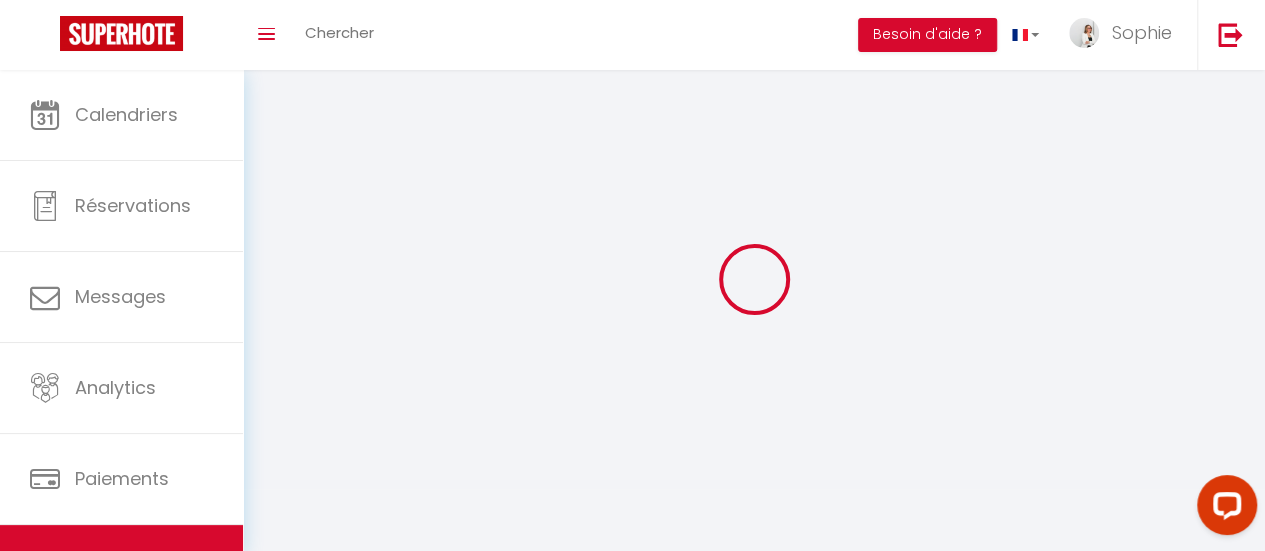 select on "28" 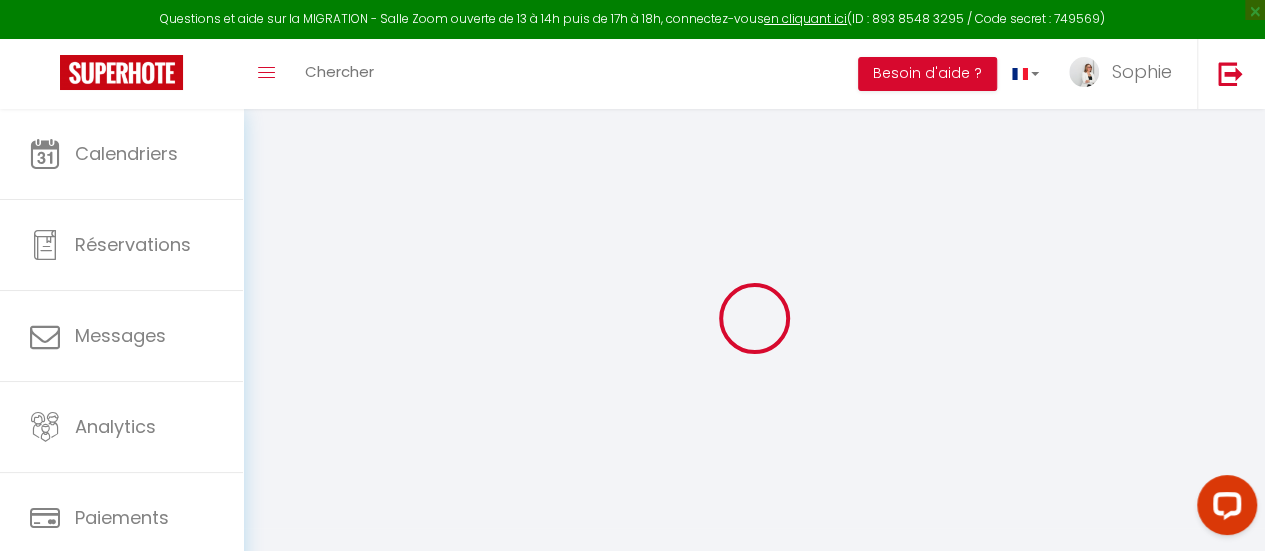 select 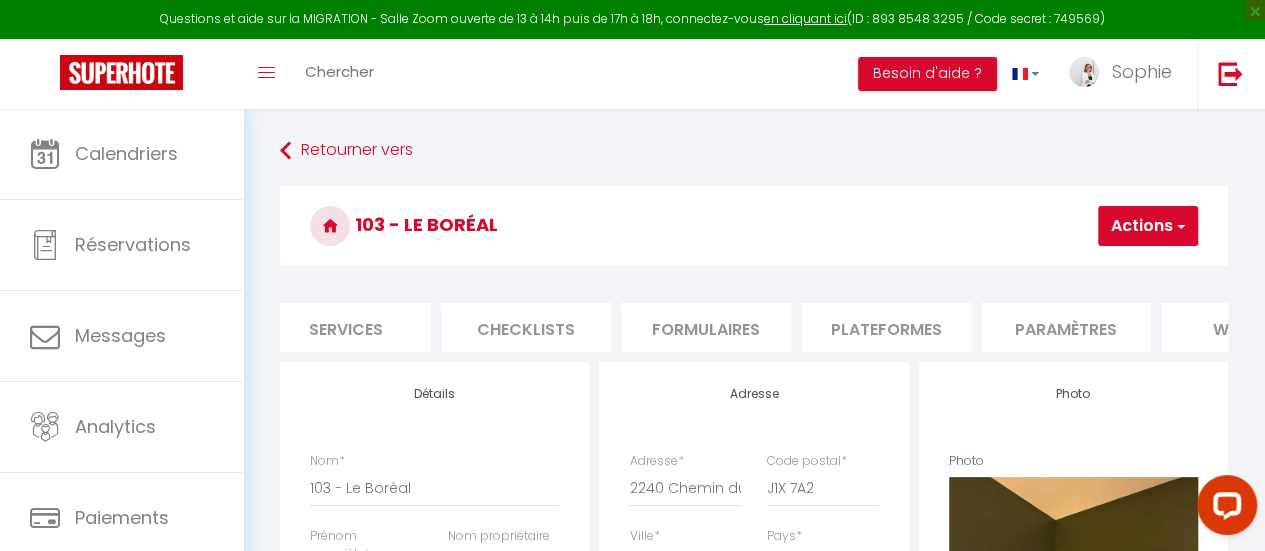 scroll, scrollTop: 0, scrollLeft: 562, axis: horizontal 